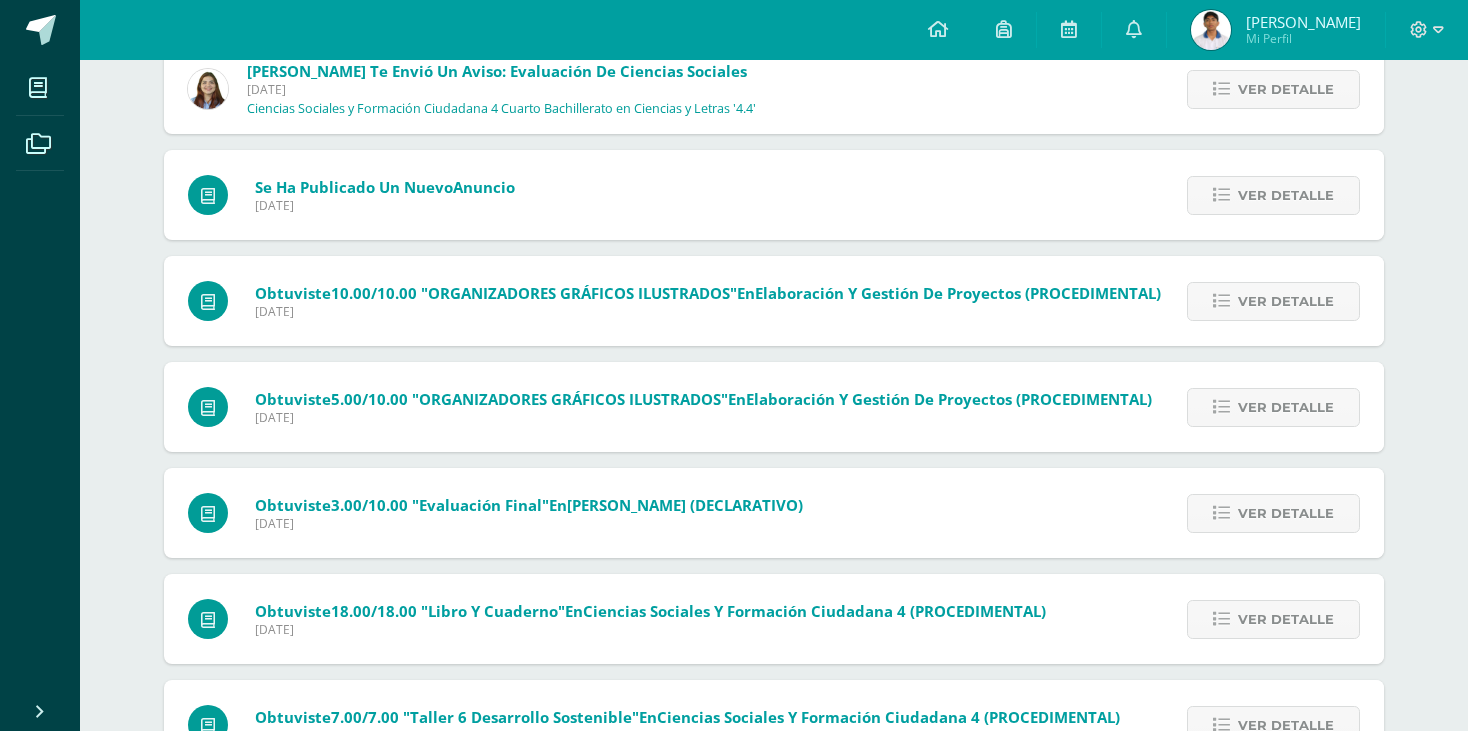 scroll, scrollTop: 2048, scrollLeft: 0, axis: vertical 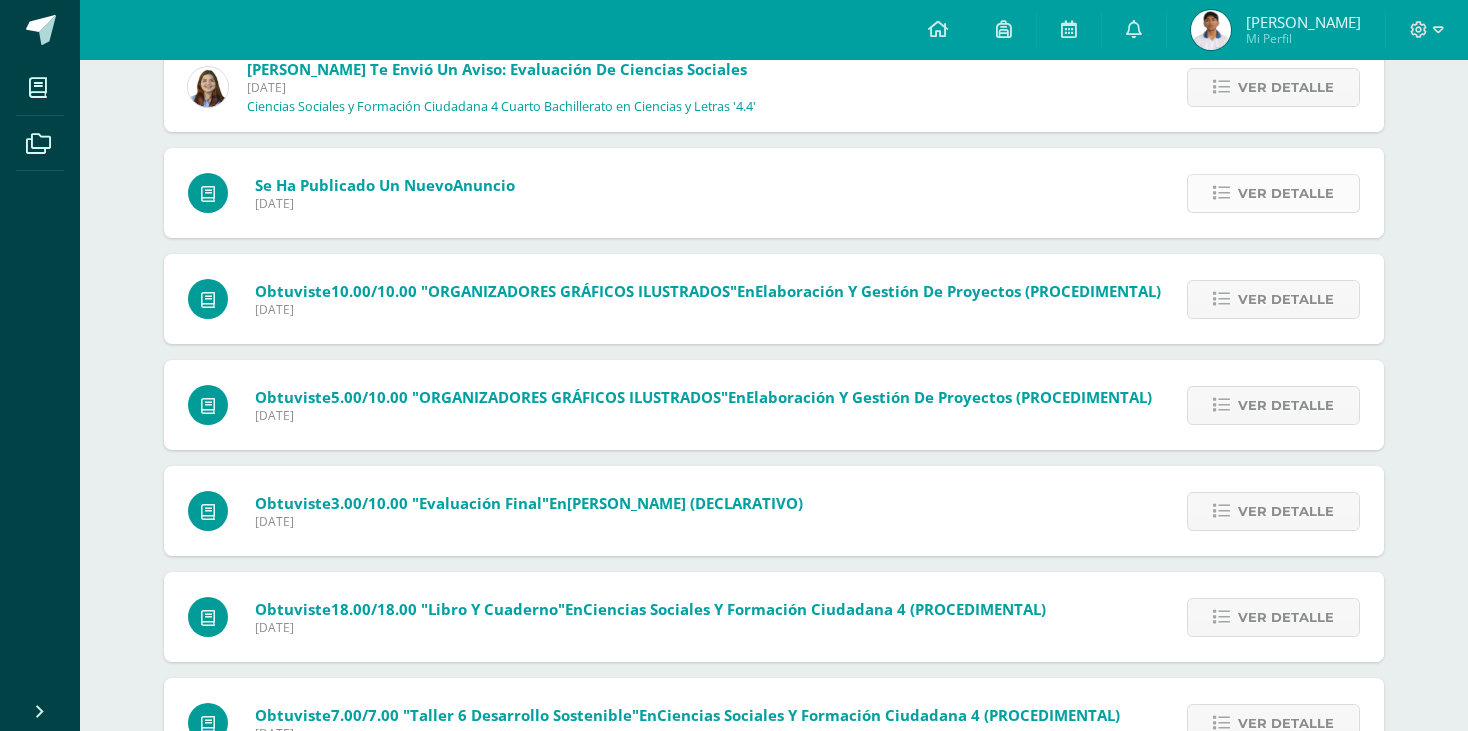 click on "Ver detalle" at bounding box center [1273, 193] 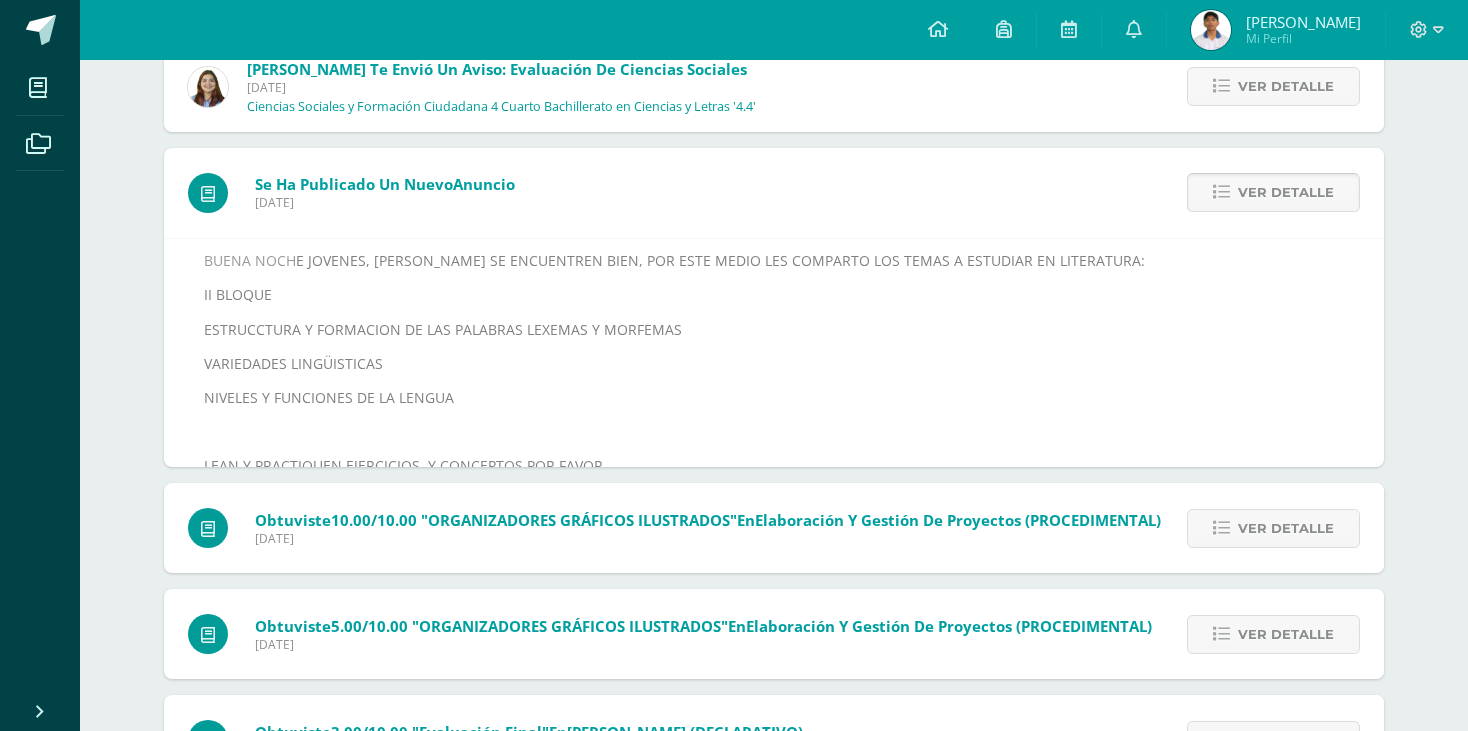 scroll, scrollTop: 1856, scrollLeft: 0, axis: vertical 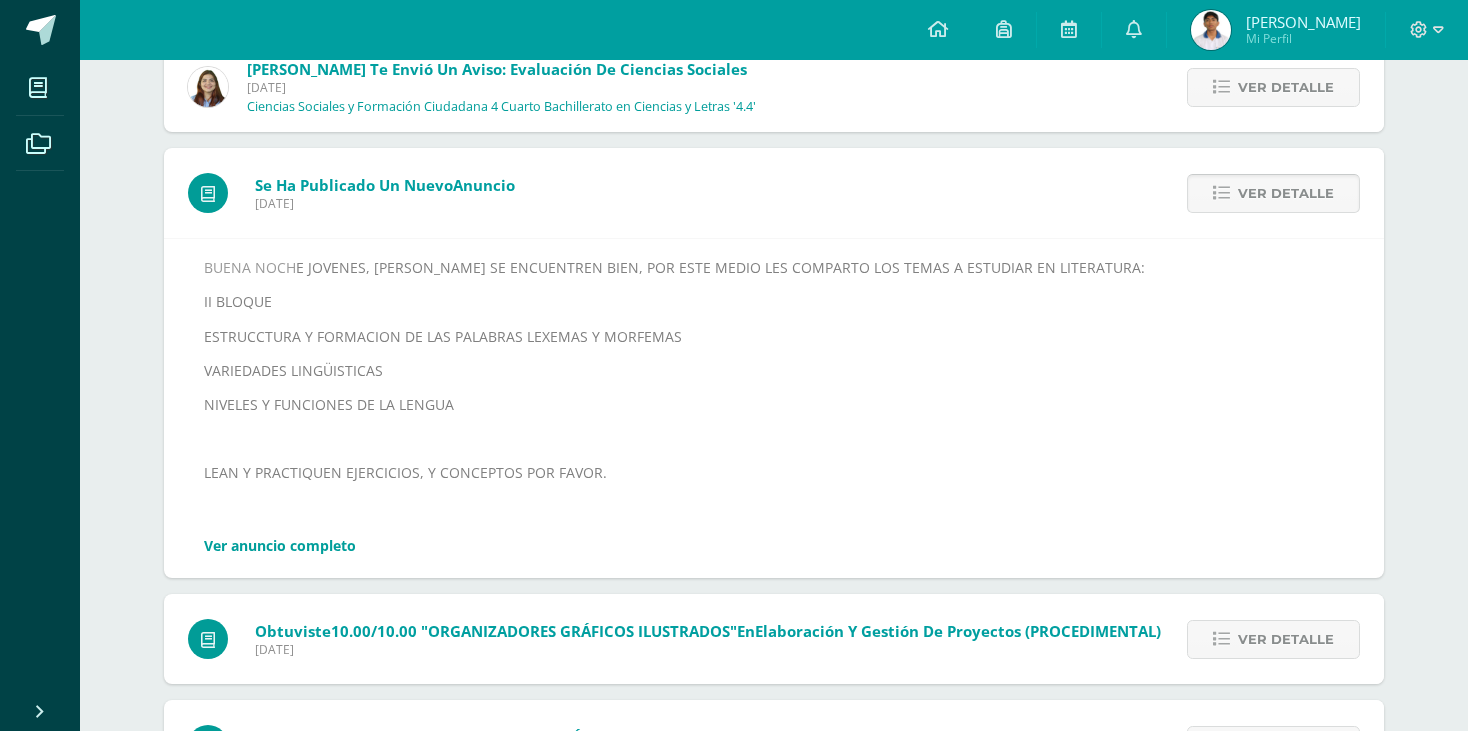 click on "Ver detalle" at bounding box center (1273, 193) 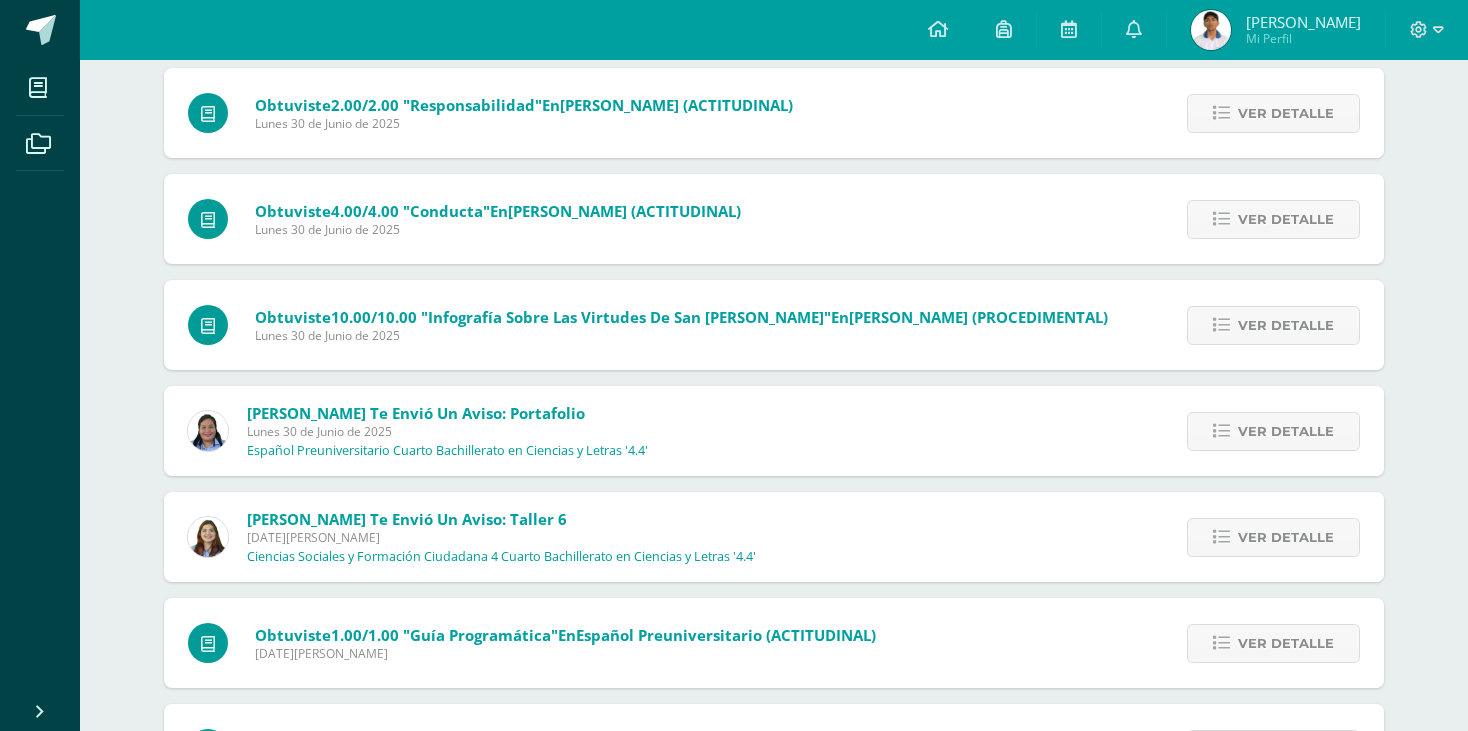 scroll, scrollTop: 5336, scrollLeft: 0, axis: vertical 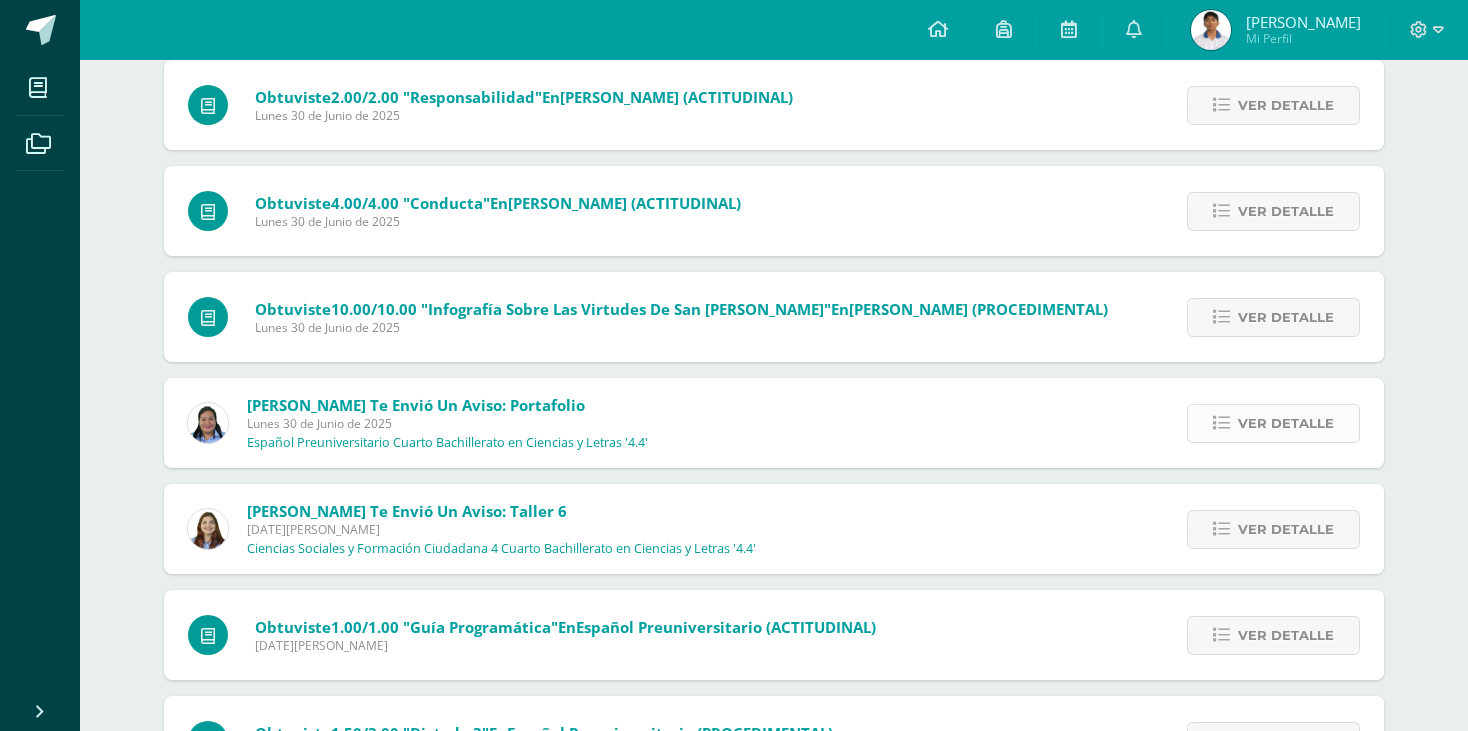 click on "Ver detalle" at bounding box center [1273, 423] 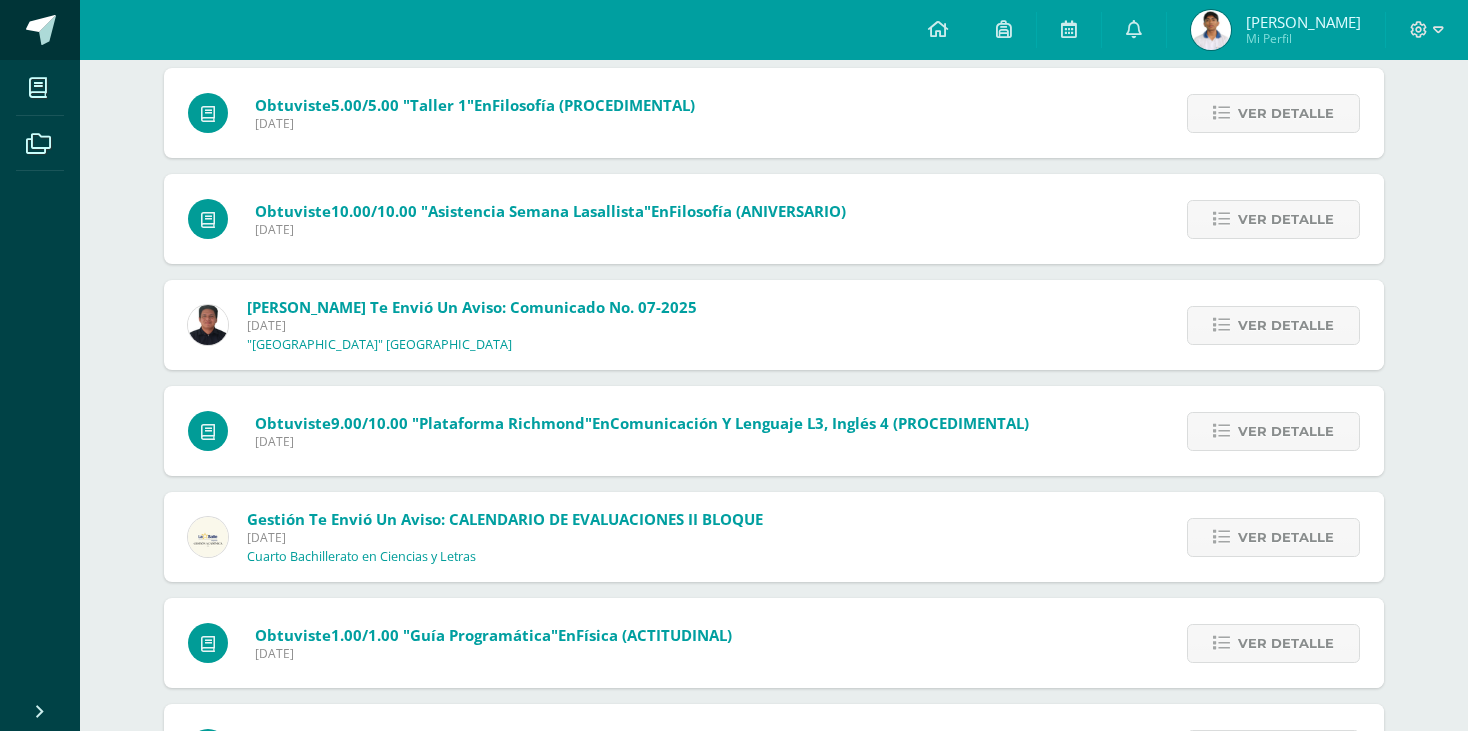 scroll, scrollTop: 2636, scrollLeft: 0, axis: vertical 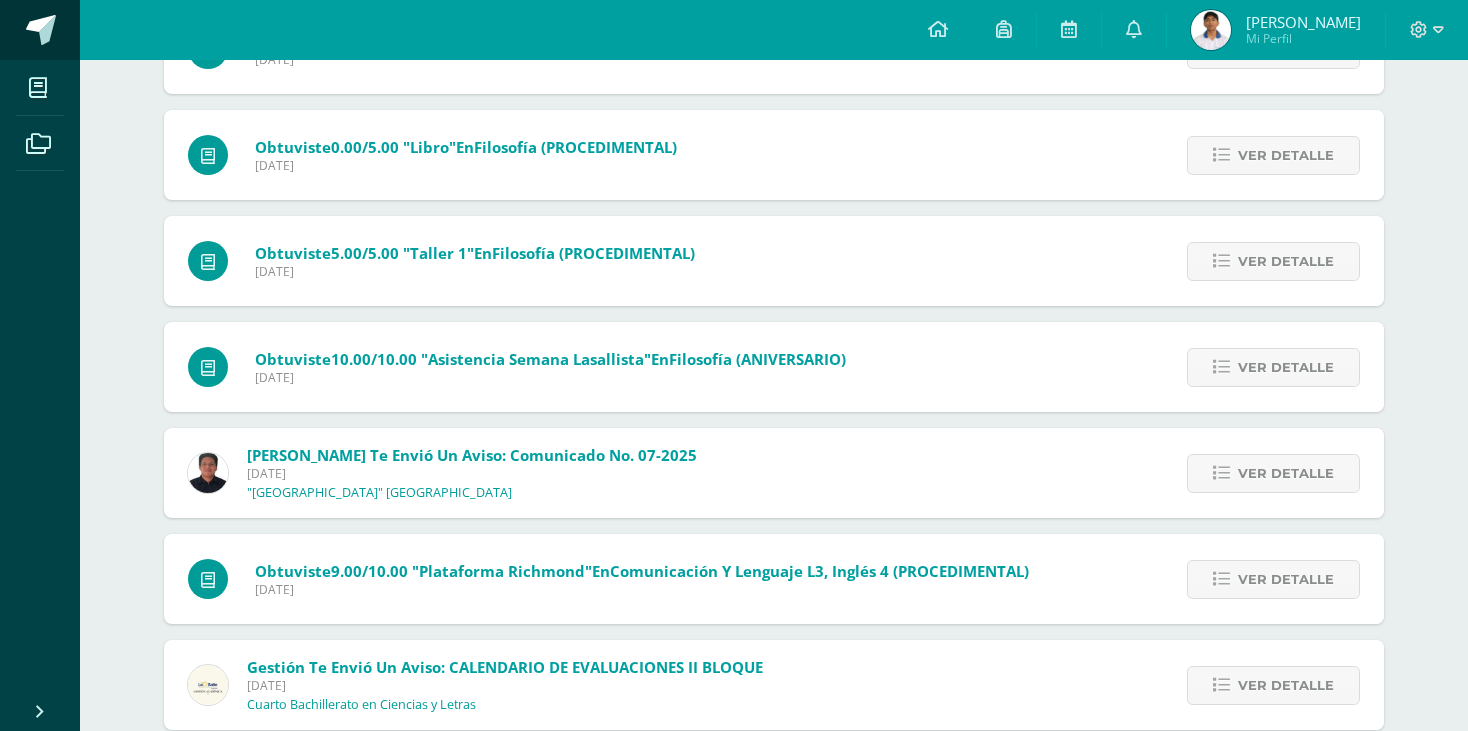 click at bounding box center (41, 30) 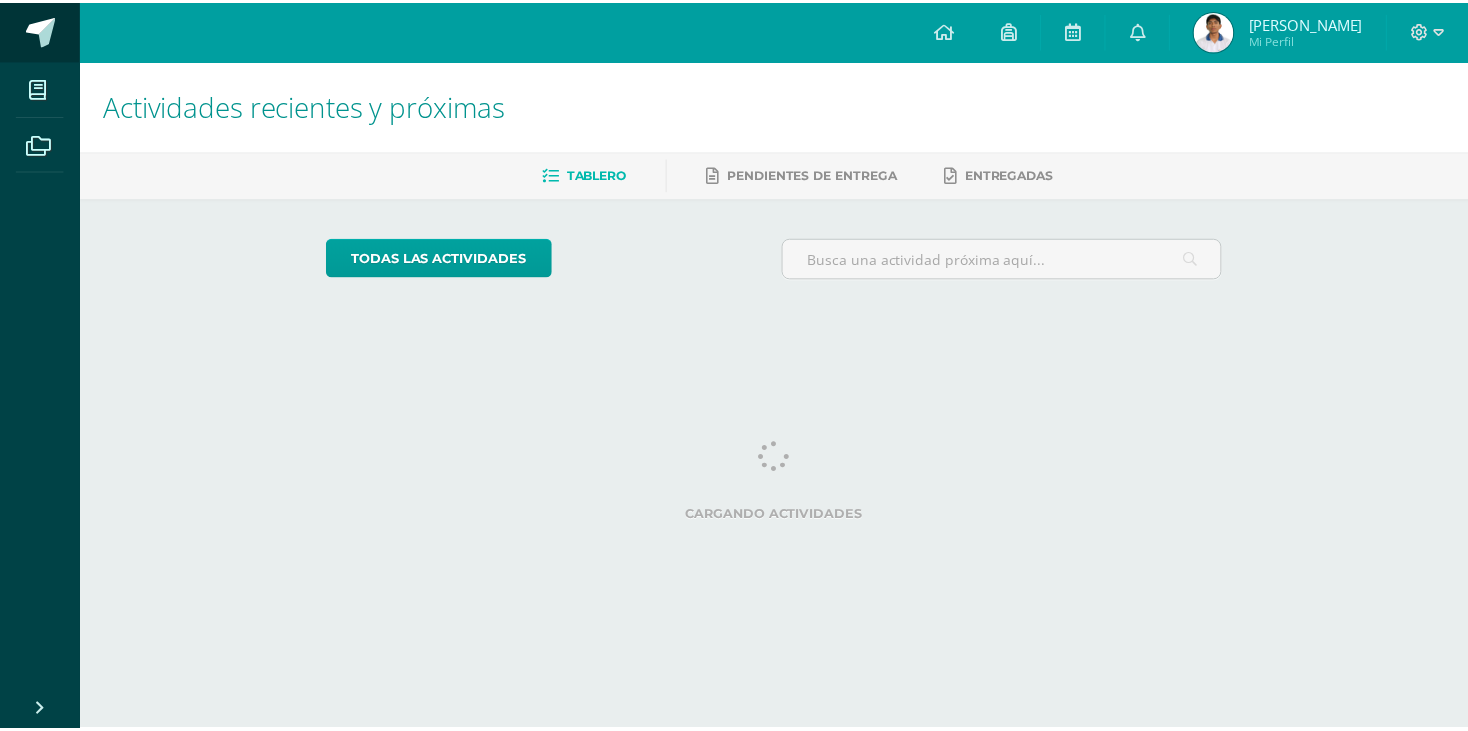 scroll, scrollTop: 0, scrollLeft: 0, axis: both 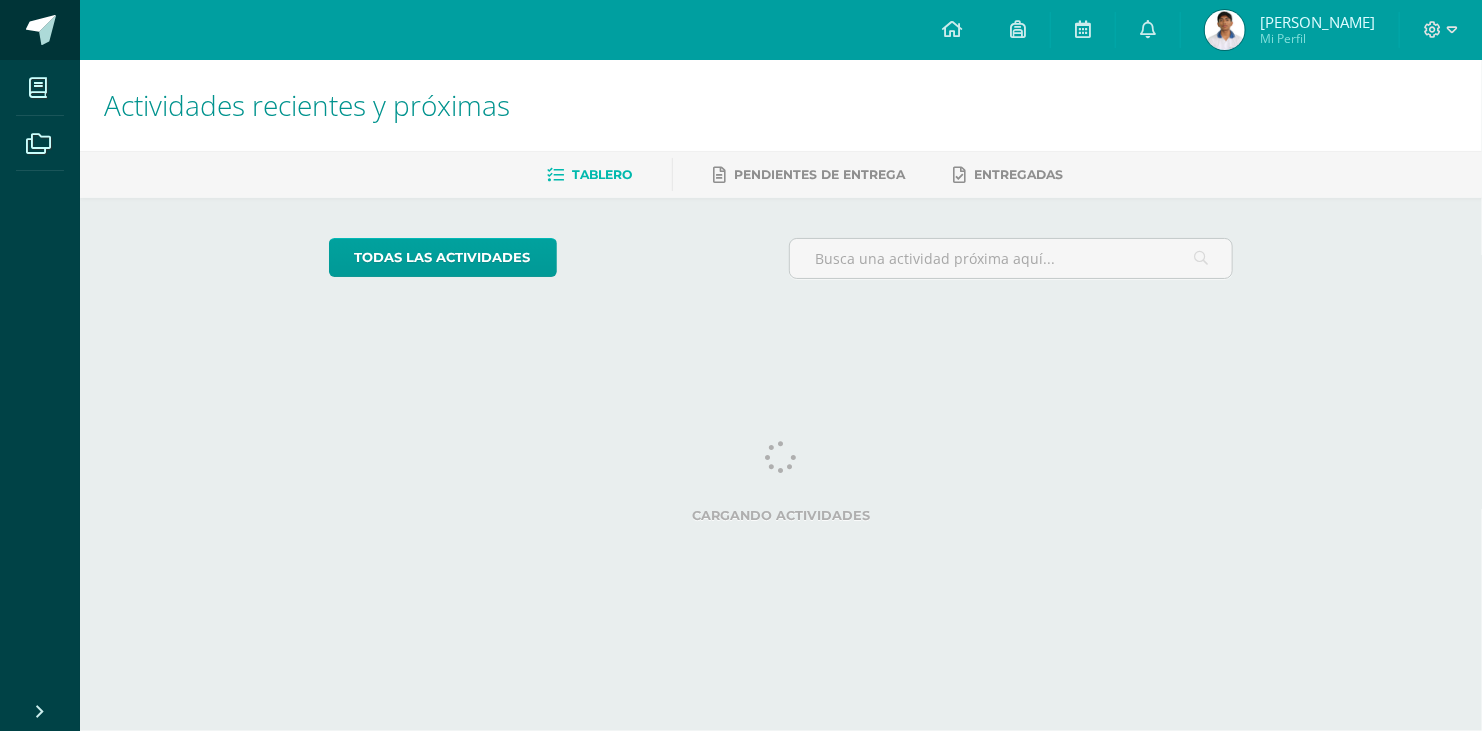 click at bounding box center [41, 30] 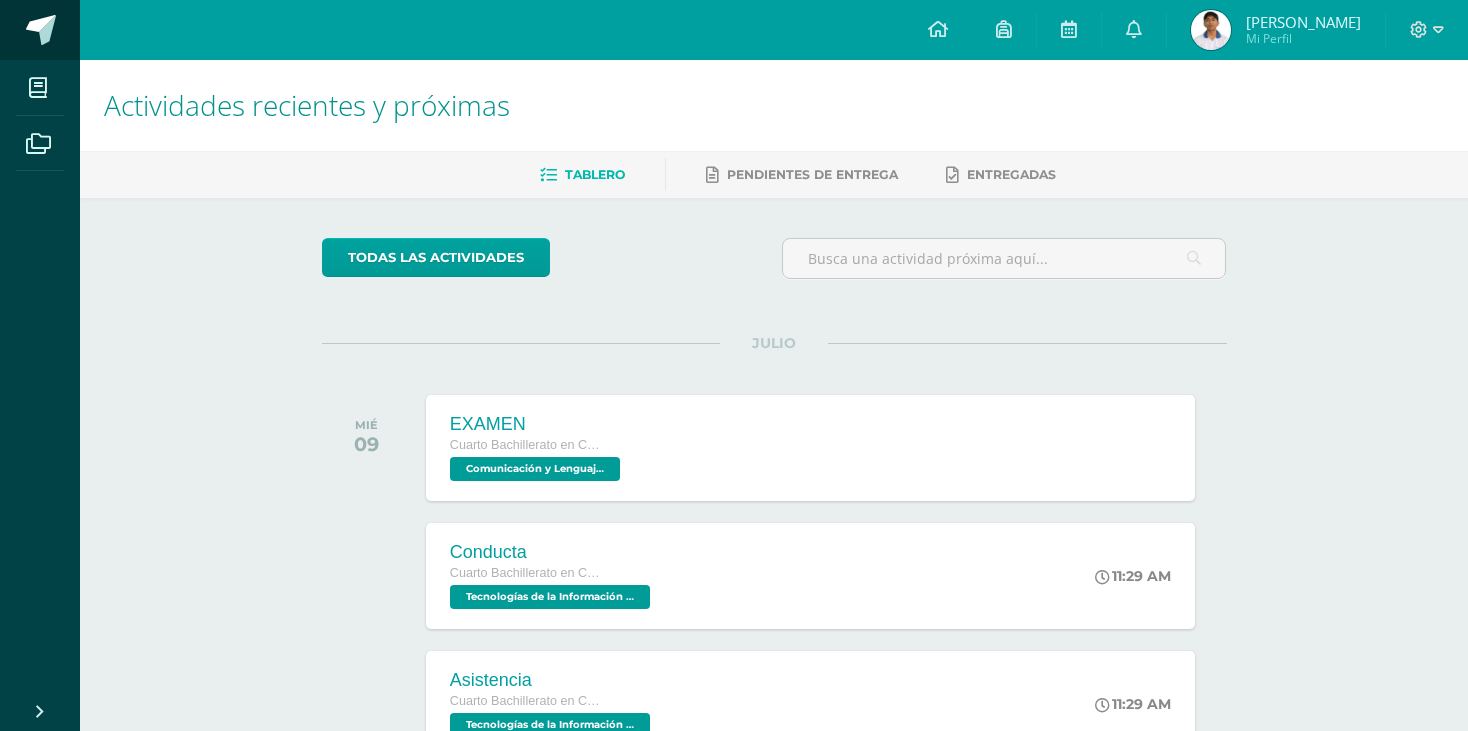 click at bounding box center [41, 30] 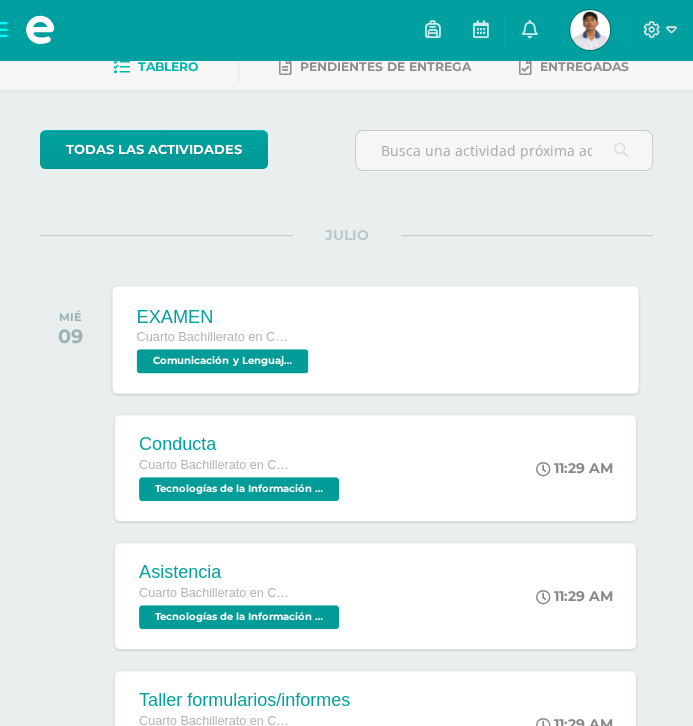 scroll, scrollTop: 0, scrollLeft: 0, axis: both 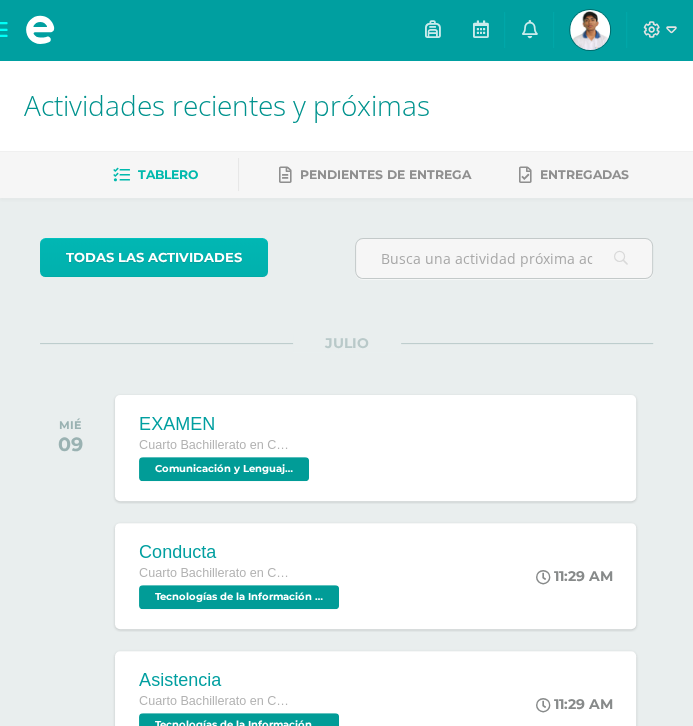 click on "todas las Actividades" at bounding box center [154, 257] 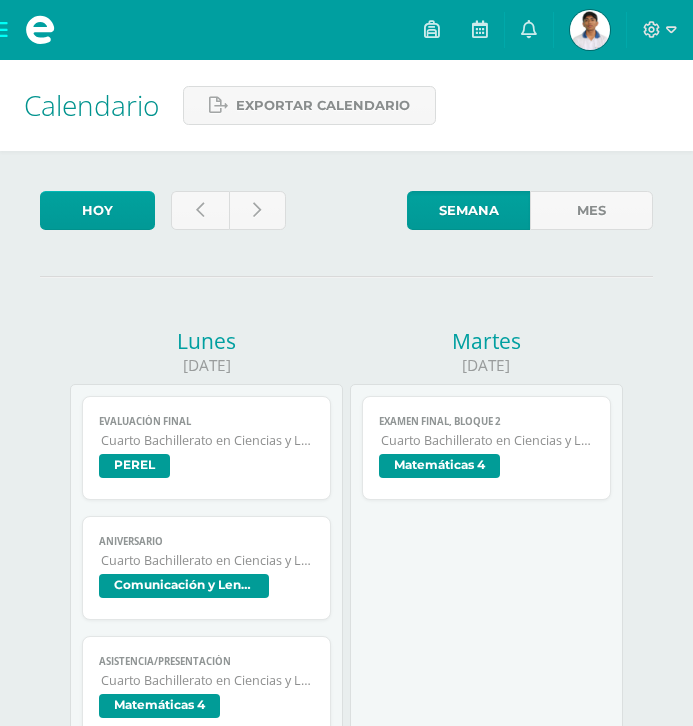 scroll, scrollTop: 0, scrollLeft: 0, axis: both 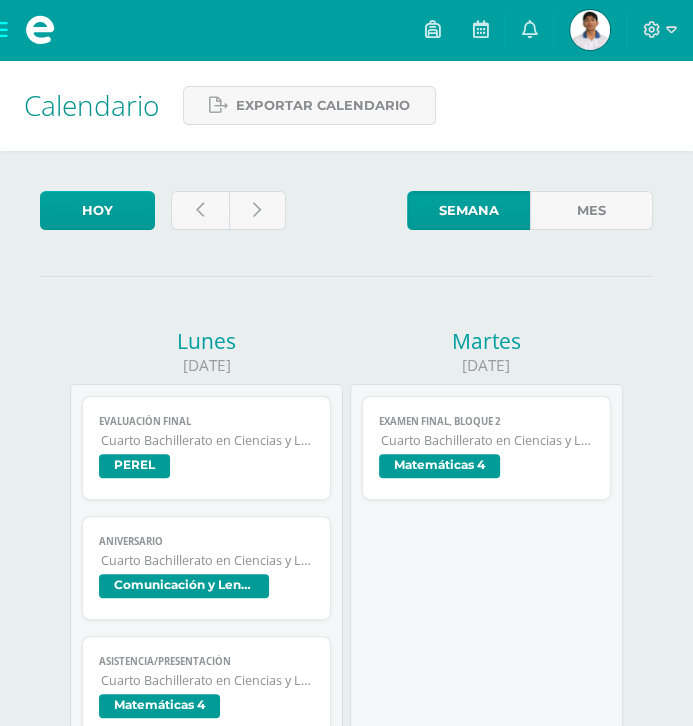 click on "Hoy
Semana del  7 de Julio  al  12 de Julio
Semana
Mes
Lunes
07/07/2025
Evaluación final
PEREL
Cargando contenido Evaluación final Cuarto Bachillerato en Ciencias y Letras PEREL ANIVERSARIO
Comunicación y Lenguaje L3, Inglés 4
Cargando contenido ANIVERSARIO Cuarto Bachillerato en Ciencias y Letras Comunicación y Lenguaje L3, Inglés 4 Asistencia/presentación
Matemáticas 4
Cargando contenido Asistencia/presentación Cuarto Bachillerato en Ciencias y Letras Matemáticas 4
Martes
08/07/2025
Examen final, Bloque 2 Cargando contenido Examen final, Bloque 2 Matemáticas 4 EXAMEN" at bounding box center (346, 2122) 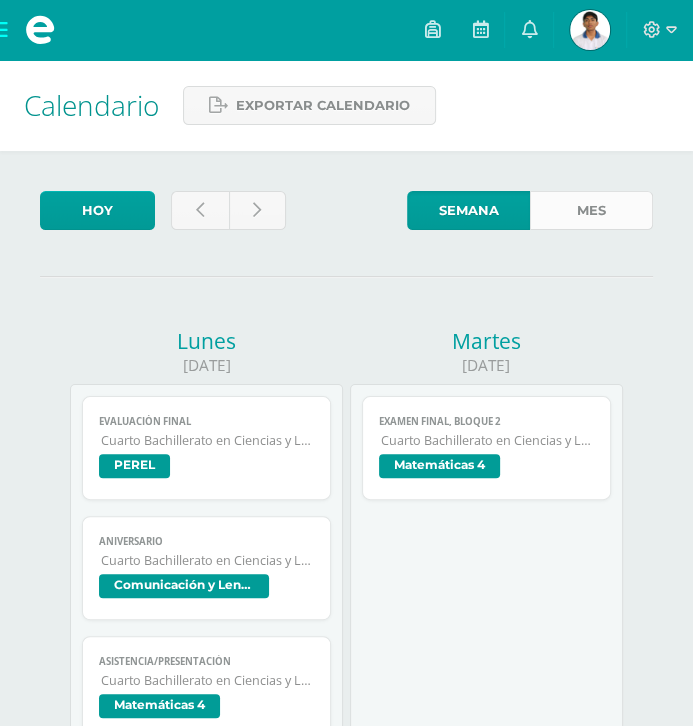 click on "Mes" at bounding box center [591, 210] 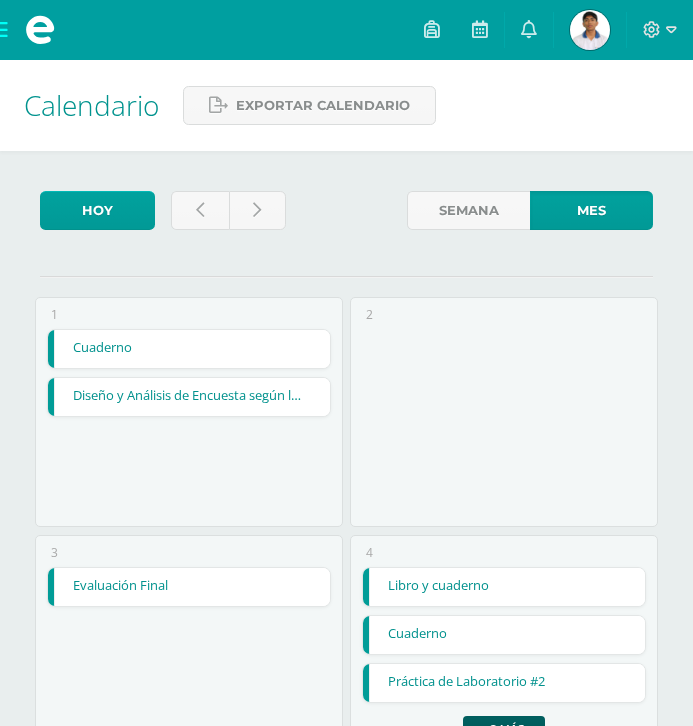 scroll, scrollTop: 0, scrollLeft: 0, axis: both 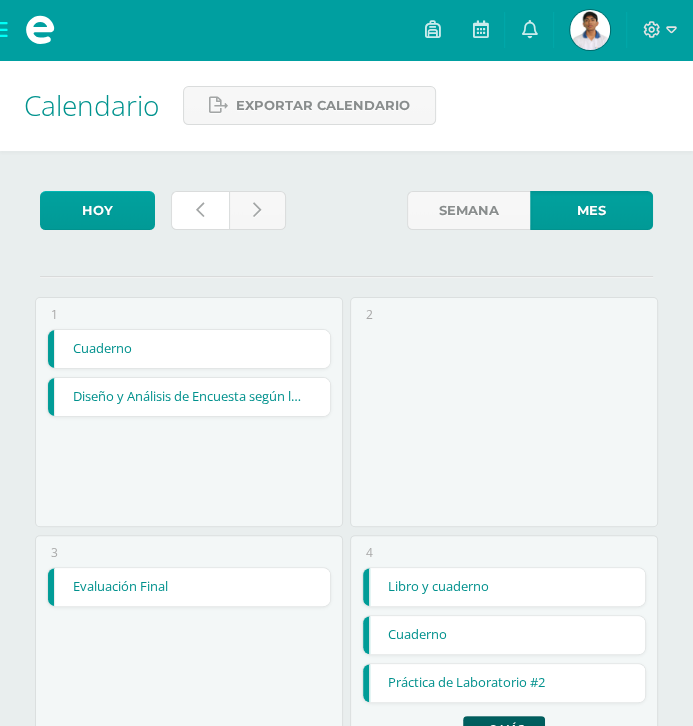 click at bounding box center [200, 210] 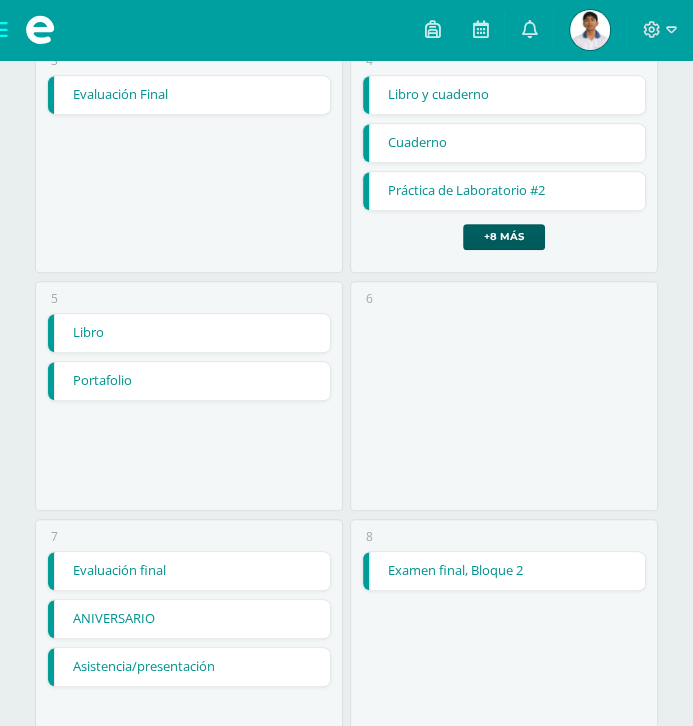 scroll, scrollTop: 100, scrollLeft: 0, axis: vertical 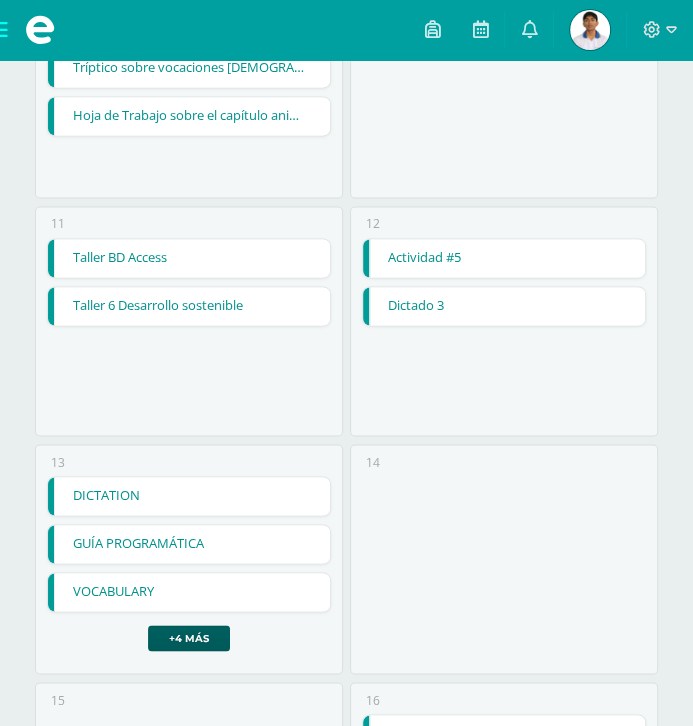 click on "Actividad #5" at bounding box center [504, 258] 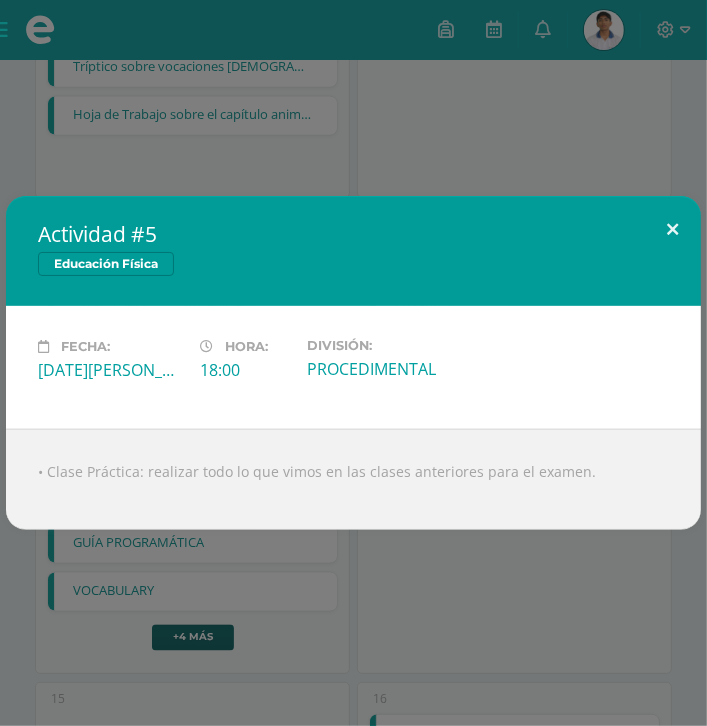 click at bounding box center (672, 230) 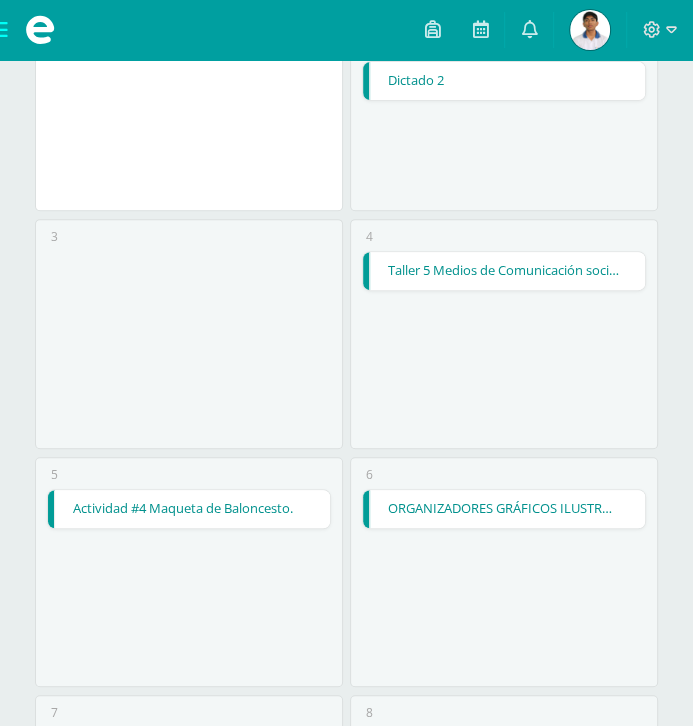 scroll, scrollTop: 281, scrollLeft: 0, axis: vertical 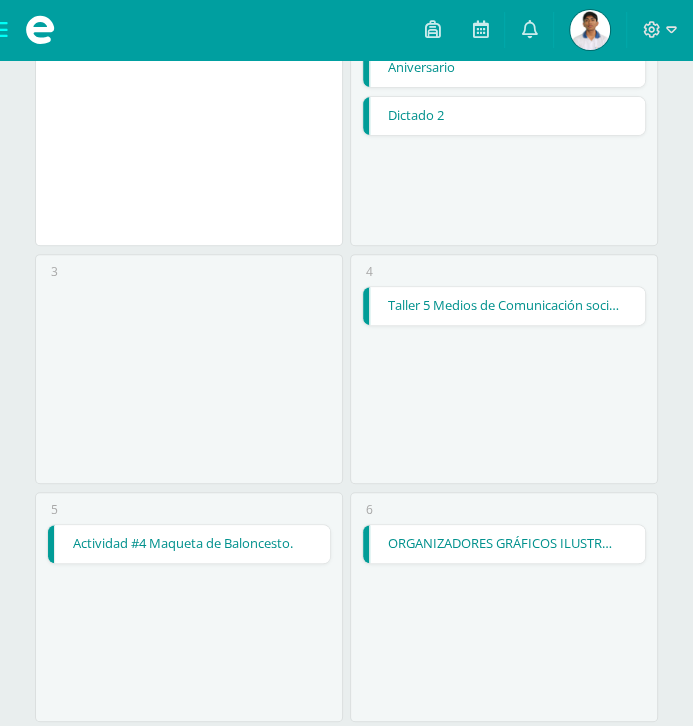 click on "Actividad #4 Maqueta de Baloncesto." at bounding box center (189, 544) 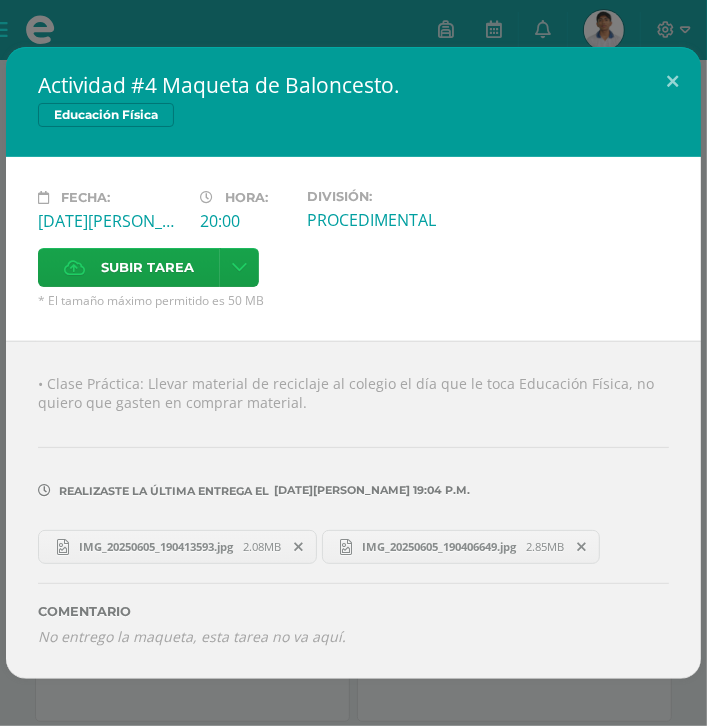 click on "IMG_20250605_190413593.jpg" at bounding box center (156, 546) 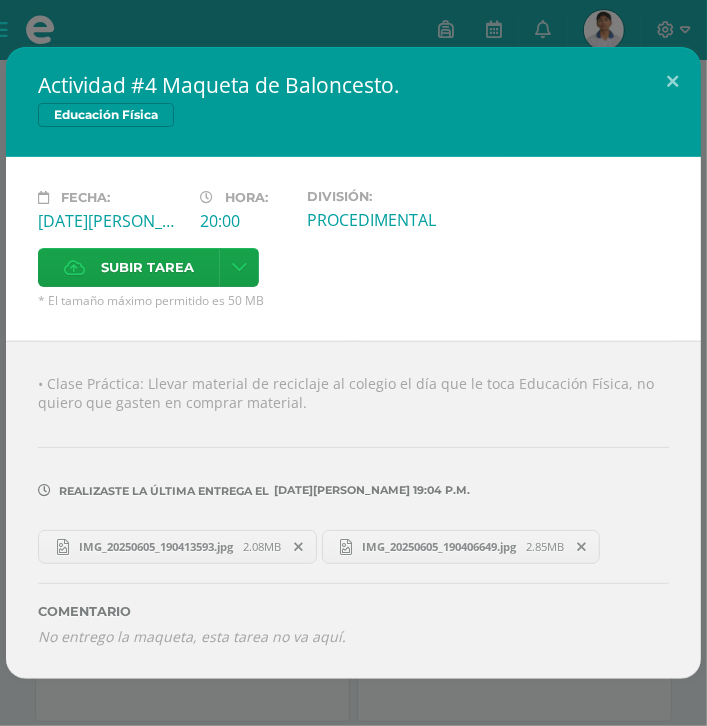 click on "IMG_20250605_190406649.jpg
2.85MB" at bounding box center [461, 547] 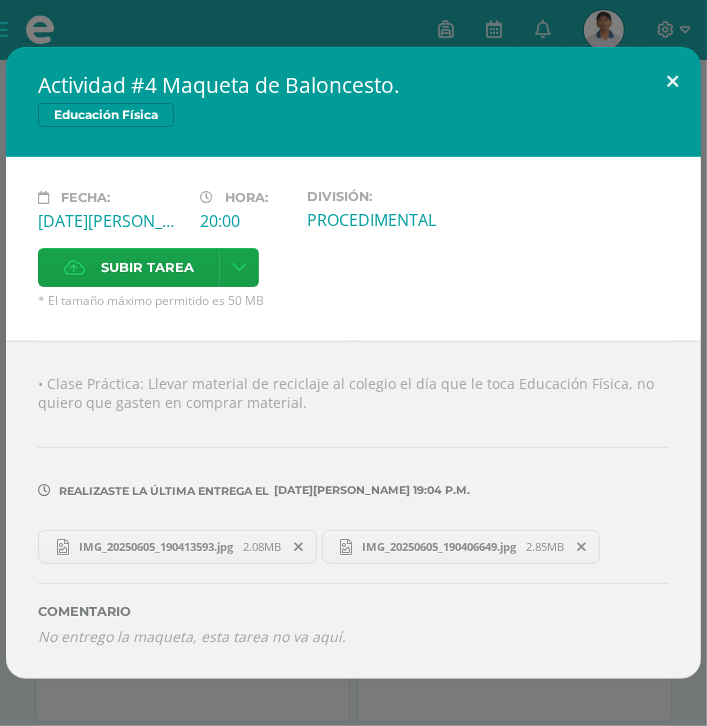 click at bounding box center (672, 81) 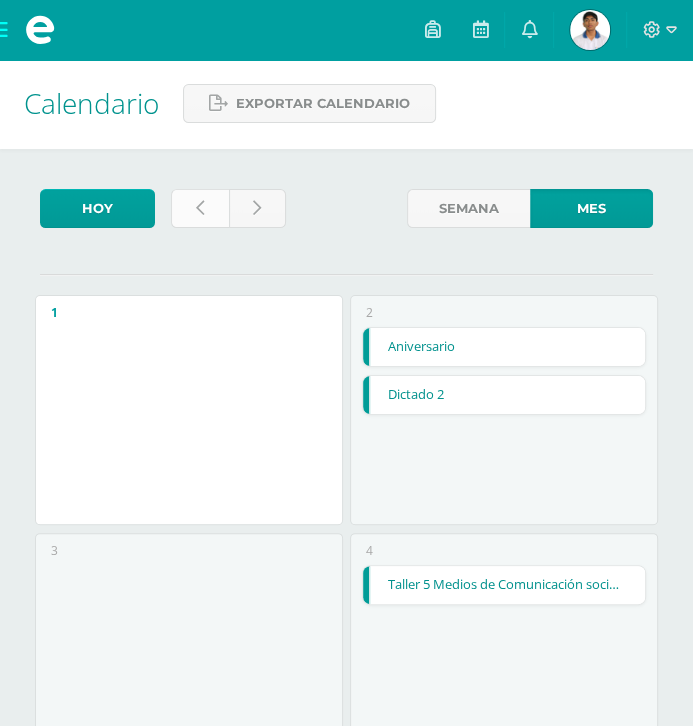 scroll, scrollTop: 0, scrollLeft: 0, axis: both 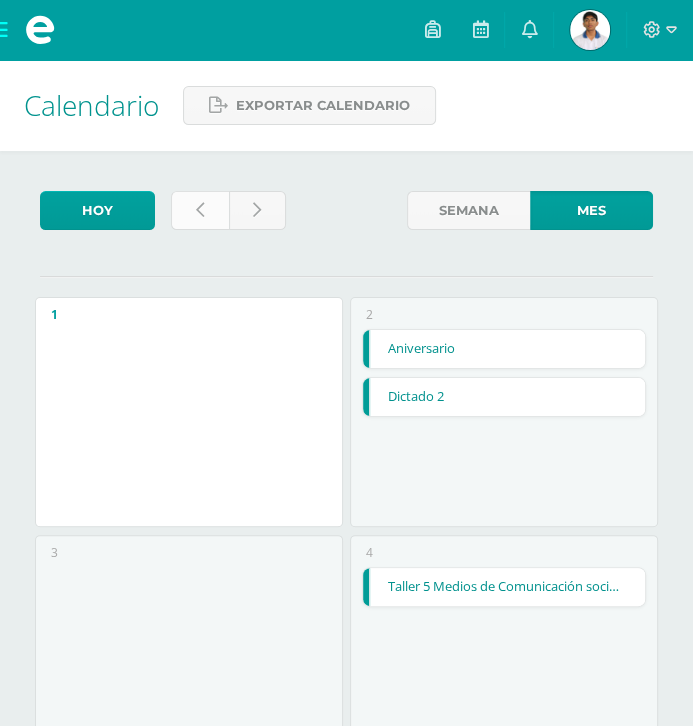 click at bounding box center [200, 210] 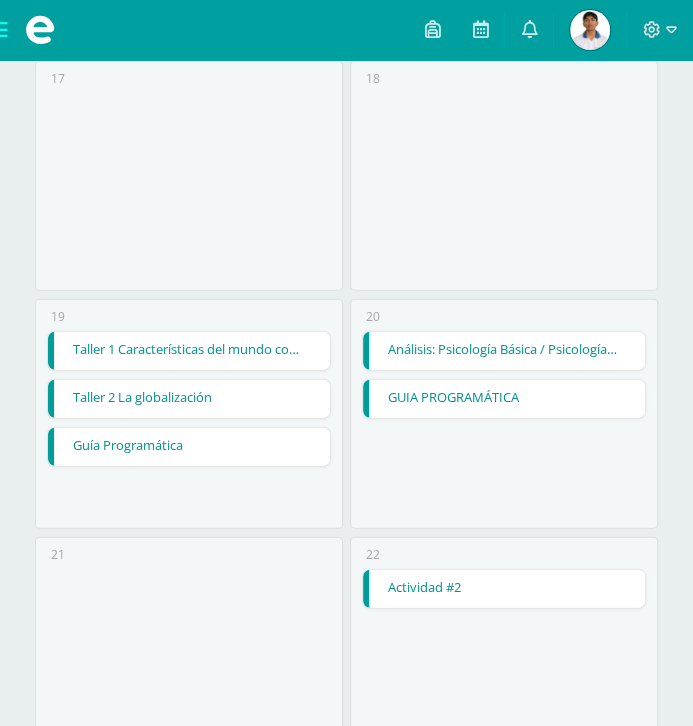 scroll, scrollTop: 2200, scrollLeft: 0, axis: vertical 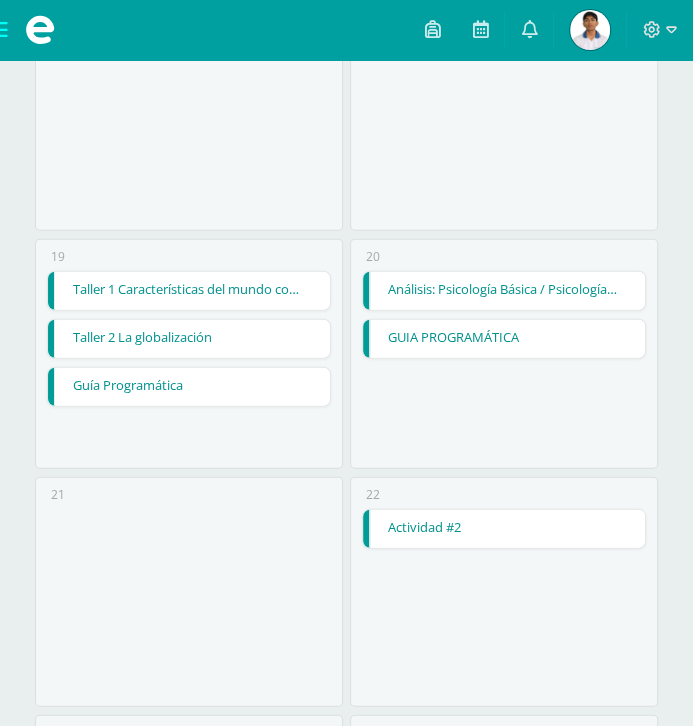 click on "Actividad #2" at bounding box center (504, 529) 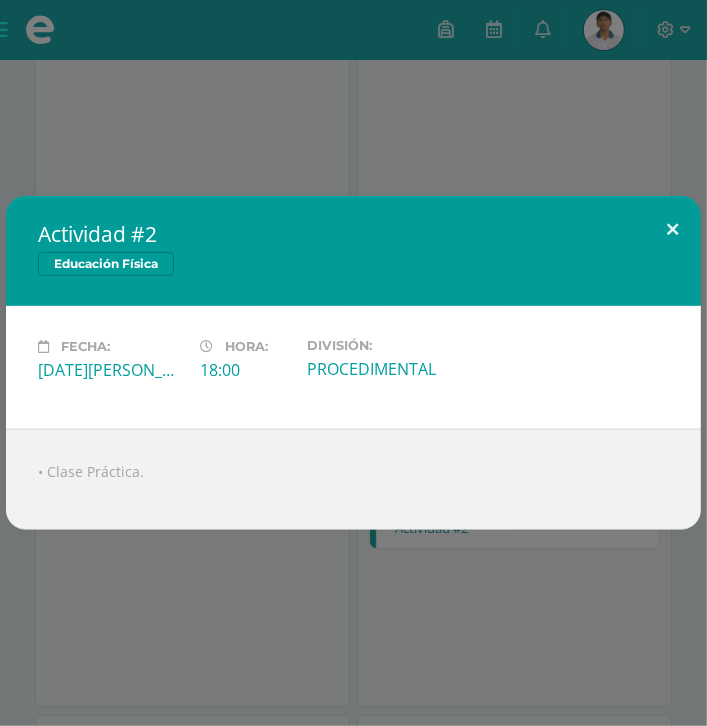 click at bounding box center (672, 230) 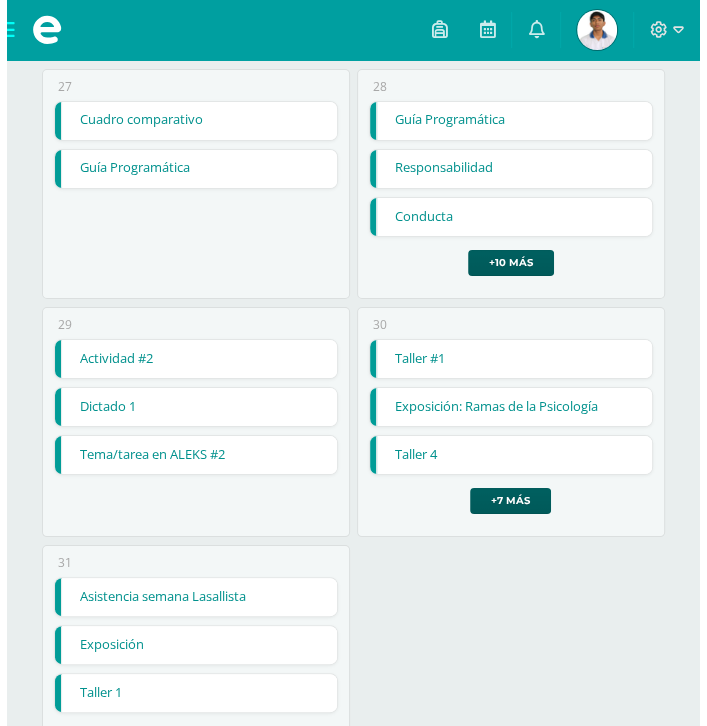 scroll, scrollTop: 3320, scrollLeft: 0, axis: vertical 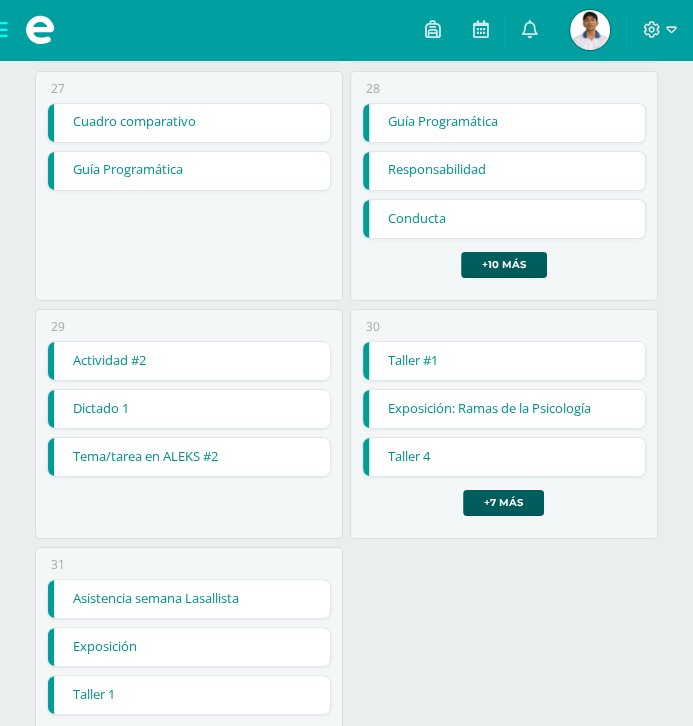 click on "Actividad #2" at bounding box center [189, 361] 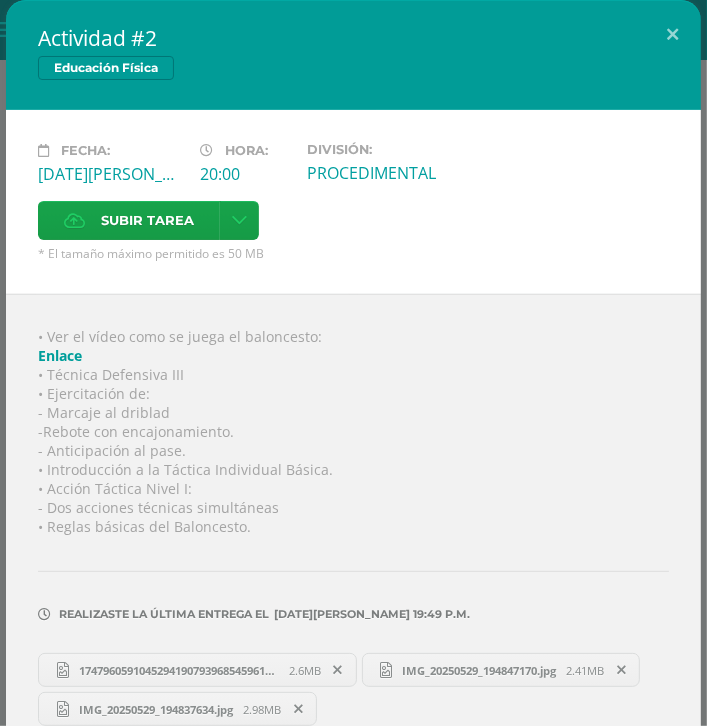click on "17479605910452941907939685459613.jpg" at bounding box center (179, 670) 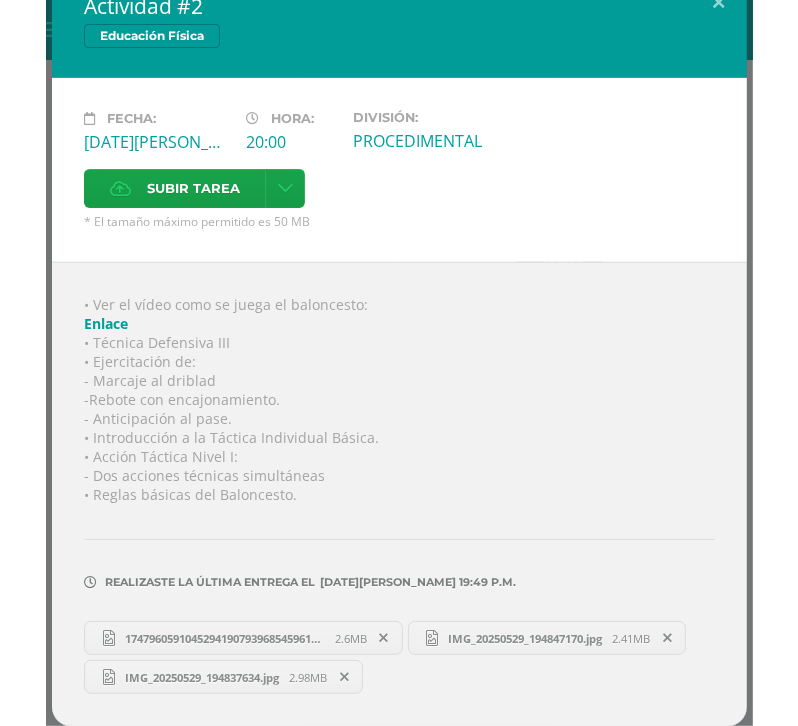 scroll, scrollTop: 32, scrollLeft: 0, axis: vertical 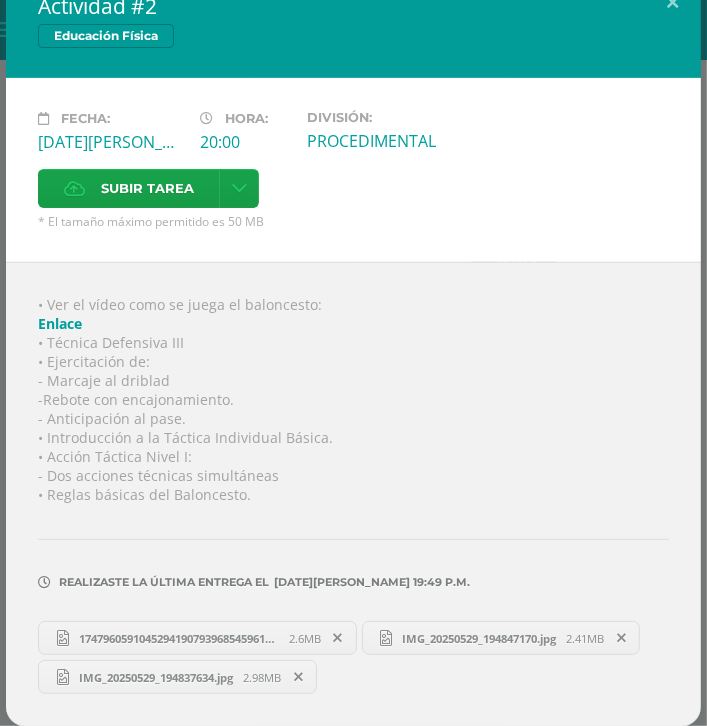 click on "IMG_20250529_194847170.jpg" at bounding box center [479, 638] 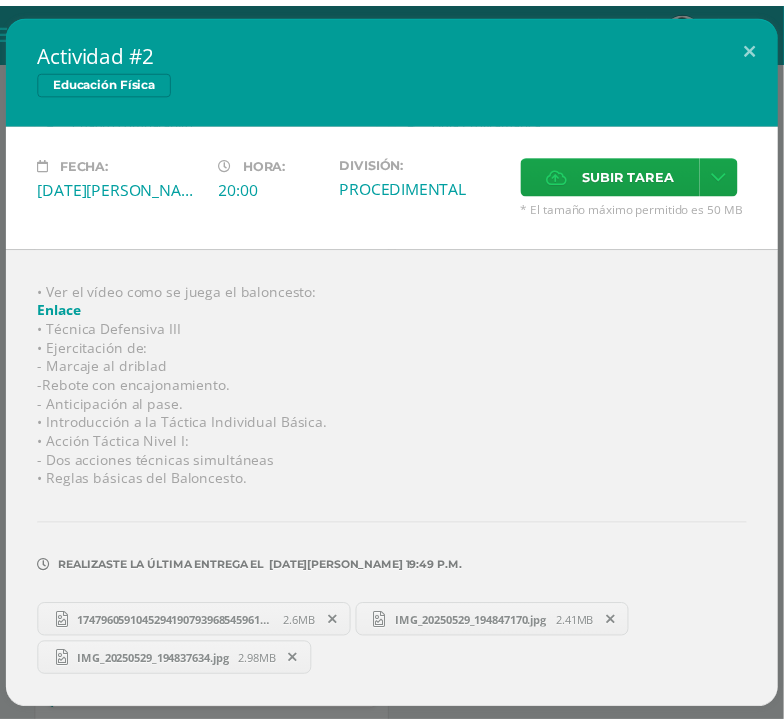 scroll, scrollTop: 0, scrollLeft: 0, axis: both 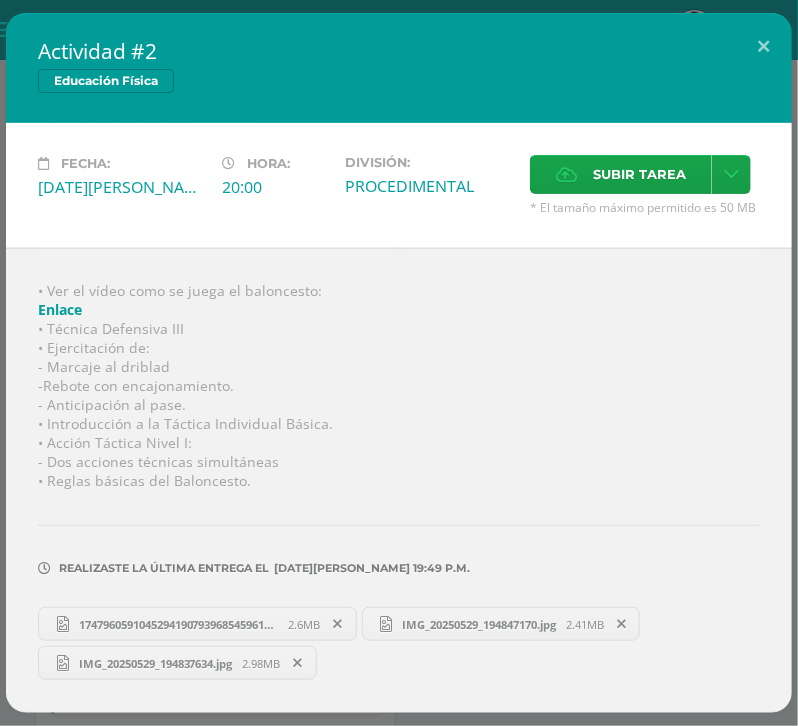 click on "Realizaste la última entrega el
29 DE Mayo A LAS 19:49 p.m." at bounding box center [399, 554] 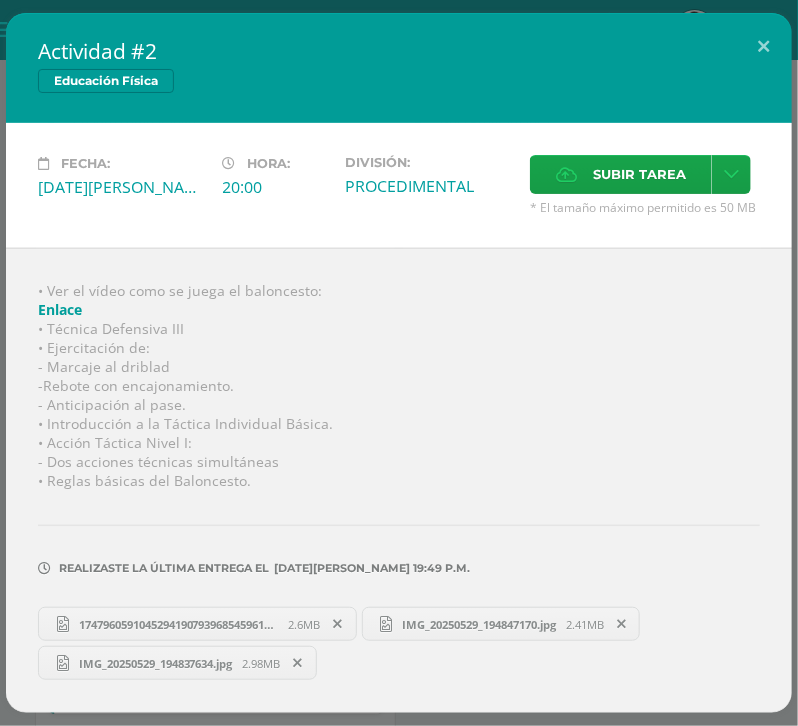 click on "17479605910452941907939685459613.jpg
2.6MB" at bounding box center [197, 624] 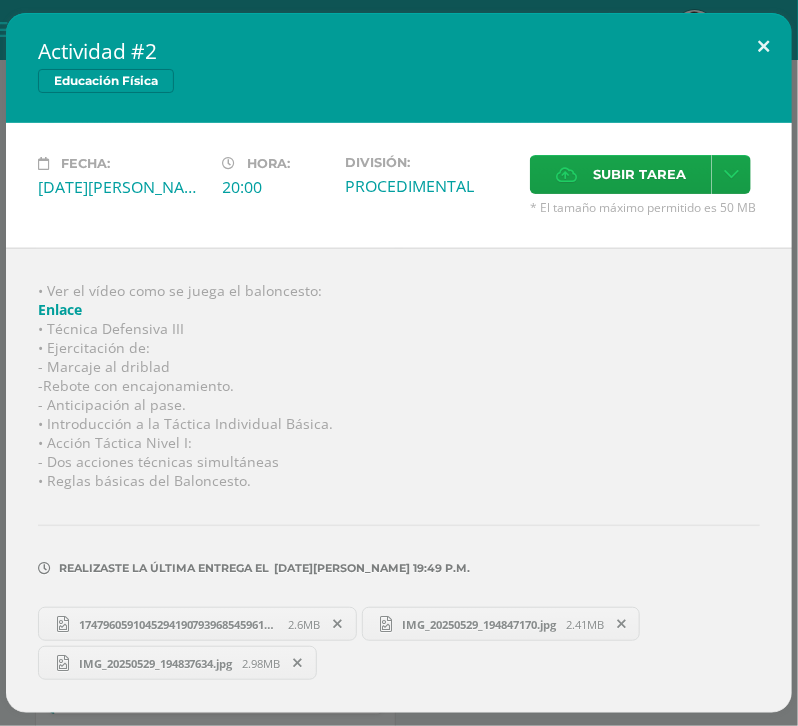 click at bounding box center (763, 47) 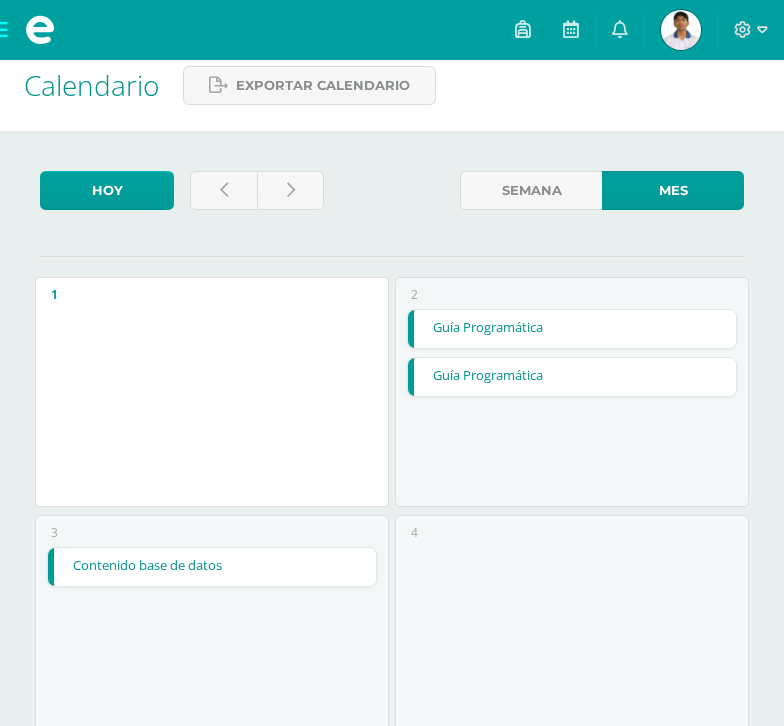 scroll, scrollTop: 0, scrollLeft: 0, axis: both 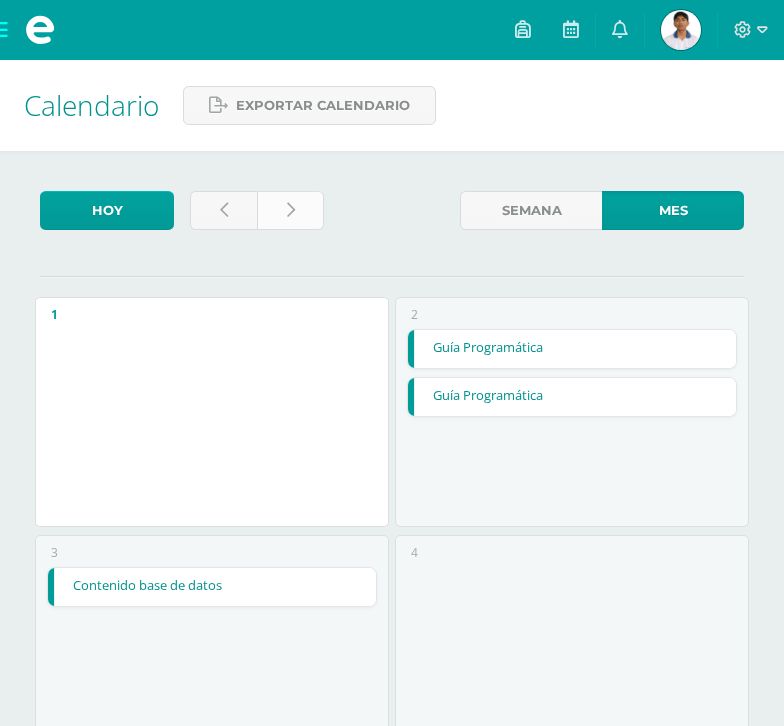 click at bounding box center [290, 210] 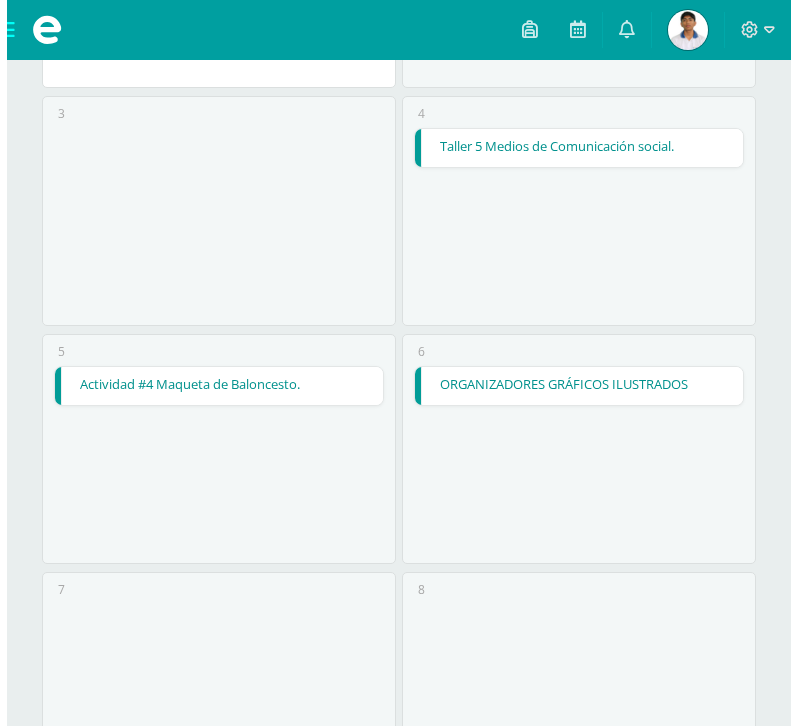 scroll, scrollTop: 500, scrollLeft: 0, axis: vertical 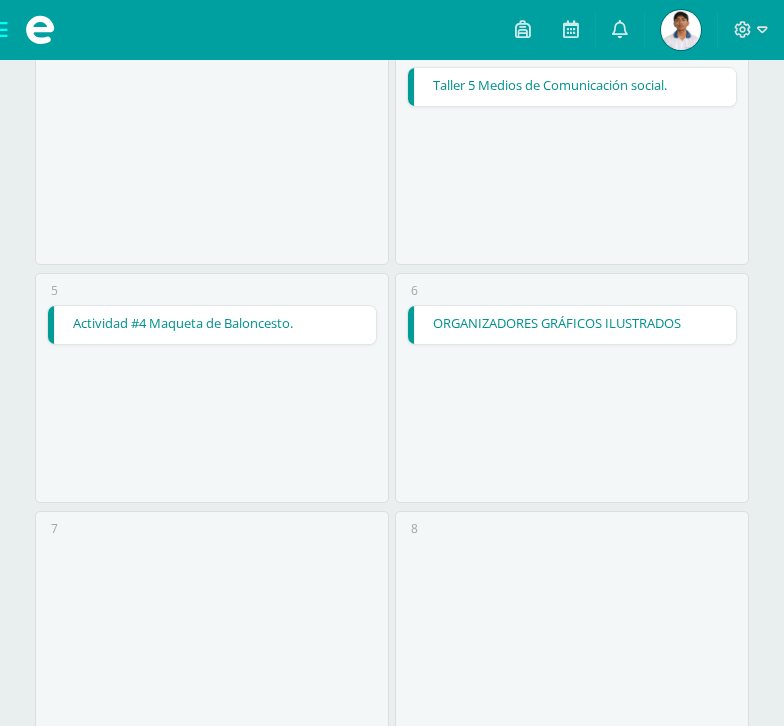 click on "Actividad #4 Maqueta de Baloncesto." at bounding box center (211, 325) 